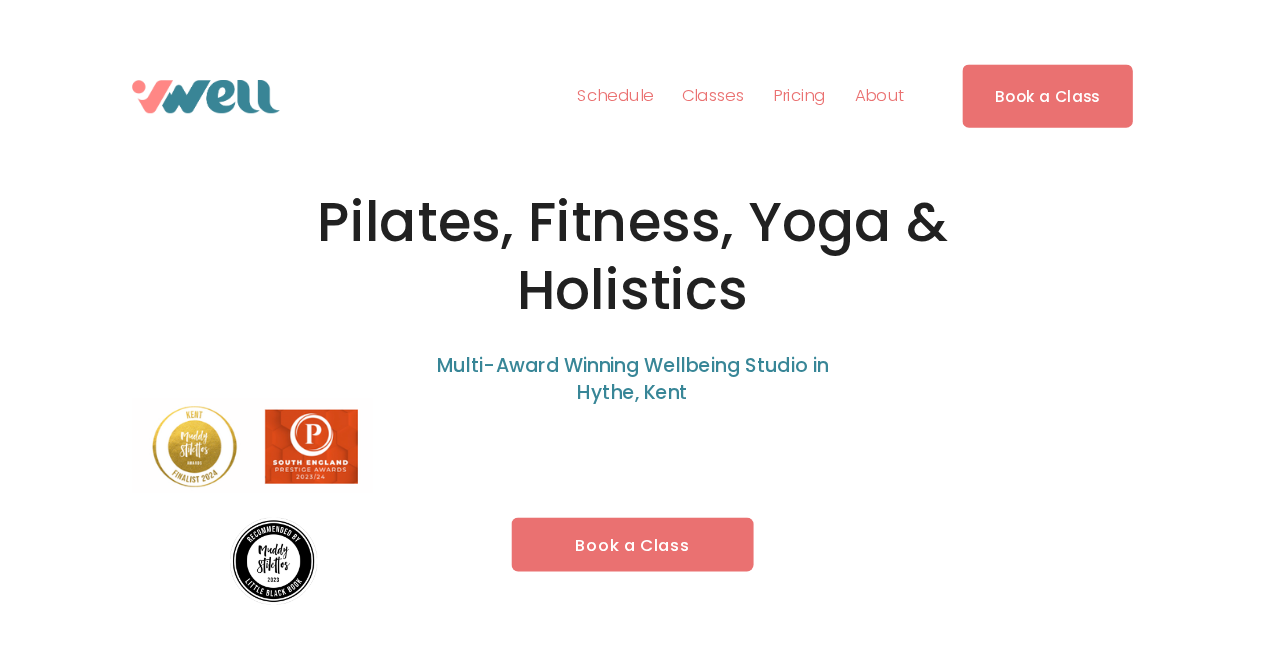 scroll, scrollTop: 0, scrollLeft: 0, axis: both 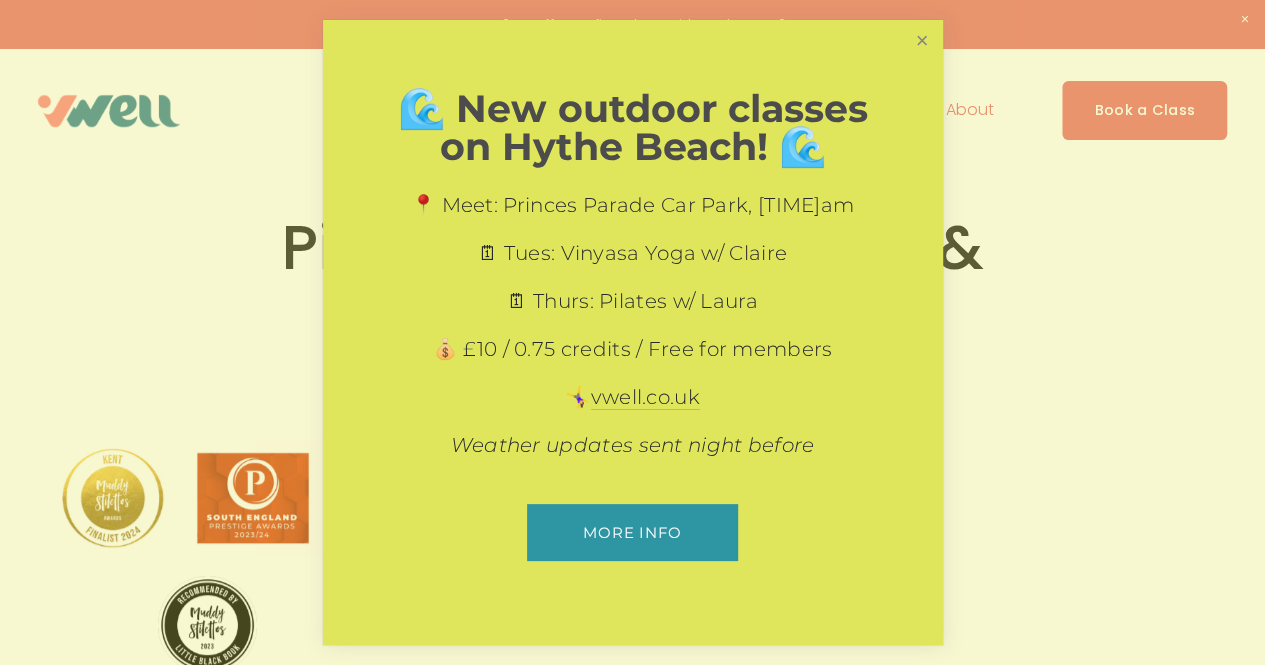 click at bounding box center (921, 40) 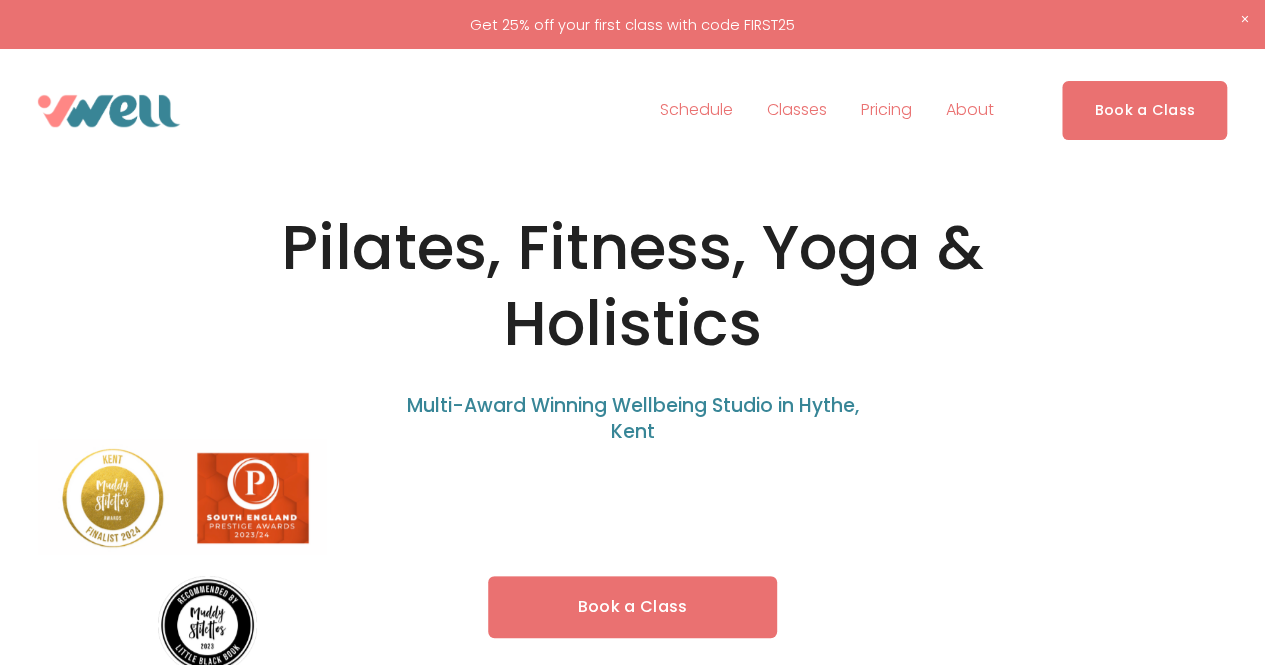 scroll, scrollTop: 80, scrollLeft: 0, axis: vertical 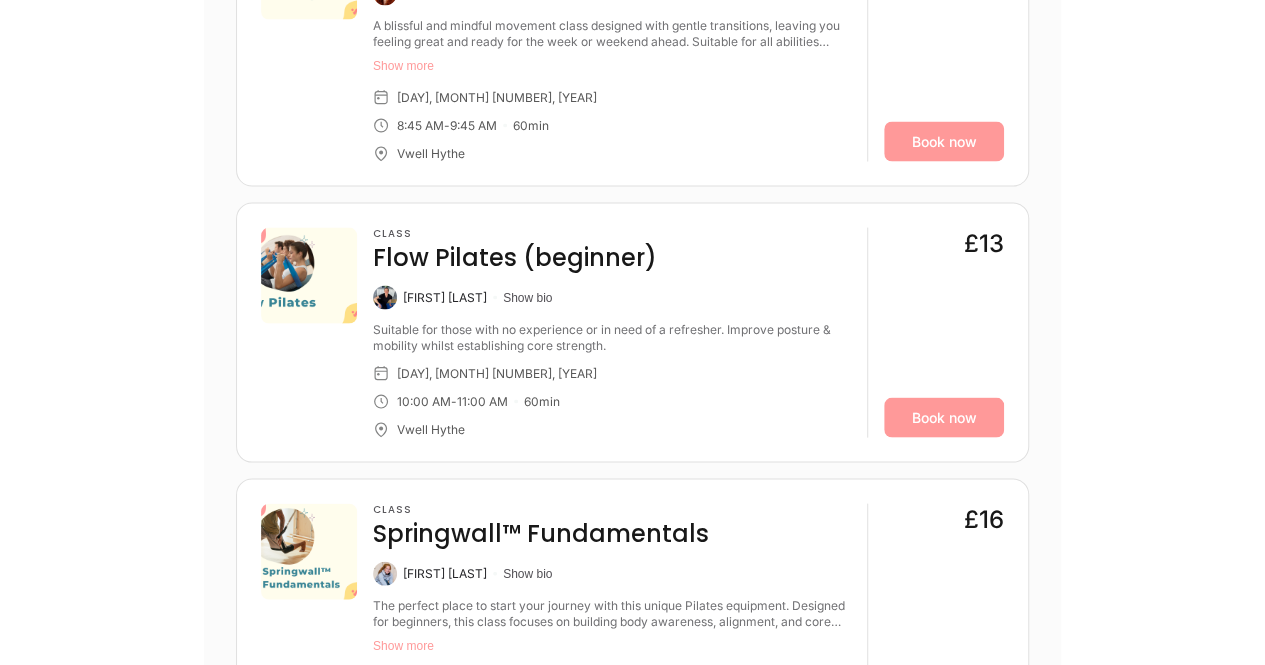 click on "Classes Workshops Aug Sun 3 Mon 4 Tue 5 Wed 6 Thu 7 Fri 8 Sat 9 • • SHOW All TODAY Instructors Locations Tags TOMORROW Class Hatha Yoga Kate Alexander Show bio An inclusive class for all ages & abilities; slower paced -a great way to find confidence with postures & the opportunity to push yourself.  Combines Meditation, Pranayama (Breathing Exercises) & Asana (Physical Movement). Show more Sunday, August 10, 2025 9:30 AM  -  10:30 AM 60  min Vwell Hythe £13 Book now Class 🧘‍♀️Sunday Unwind: Yin & Meditation✨ Kate Alexander Show bio Show more Sunday, August 10, 2025 7:00 PM  -  8:00 PM 60  min Vwell Hythe £13 Book now NEXT Monday, August 11 Class Power Pilates (advanced) Kate  Arnold Show bio An advanced class so expect more challenging movements requiring core strength, flexibility, coordination and stamina. Very rewarding! Monday, August 11, 2025 7:30 AM  -  8:30 AM 60  min Vwell Hythe £13 Book now Class Gentle Flow Yoga Caitlin McCarthy Show bio Show more Monday, August 11, 2025 8:45 AM" at bounding box center (632, 1936) 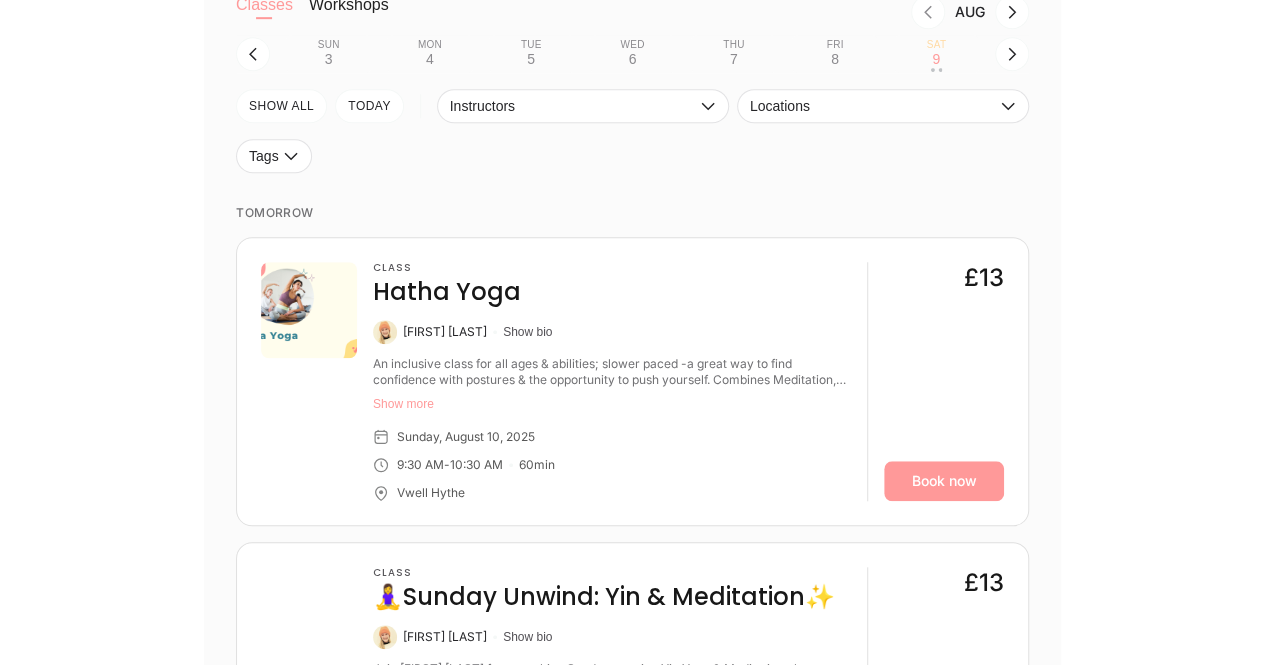 scroll, scrollTop: 485, scrollLeft: 0, axis: vertical 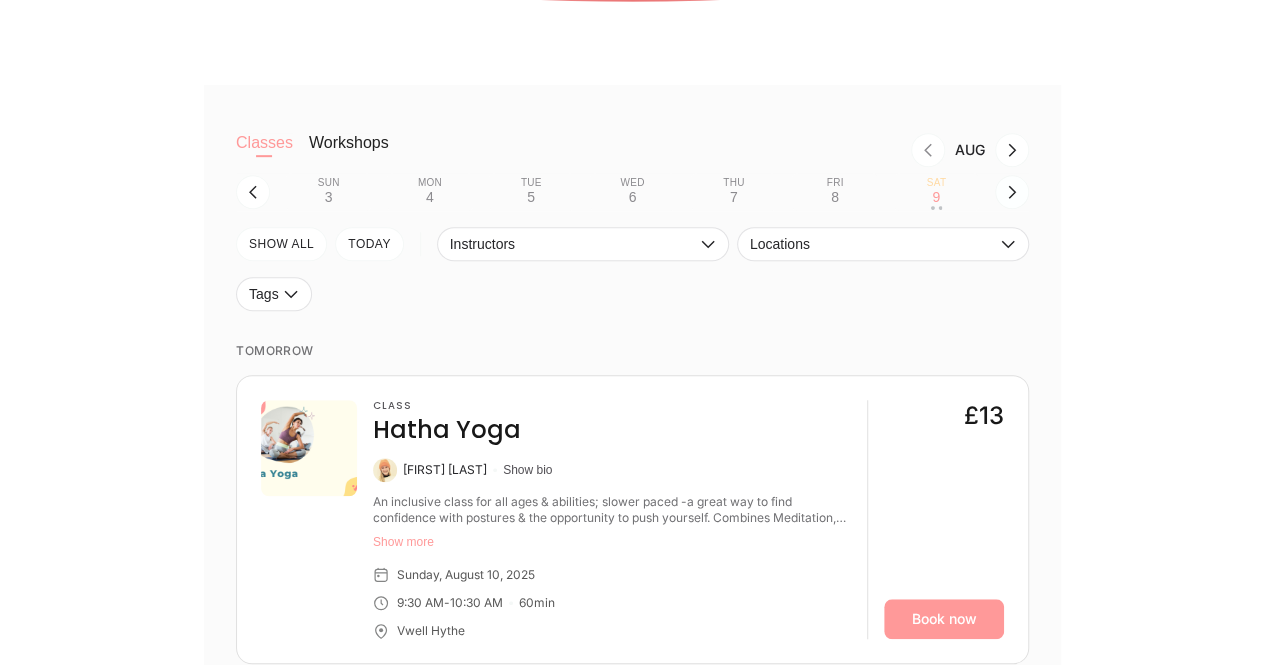 click 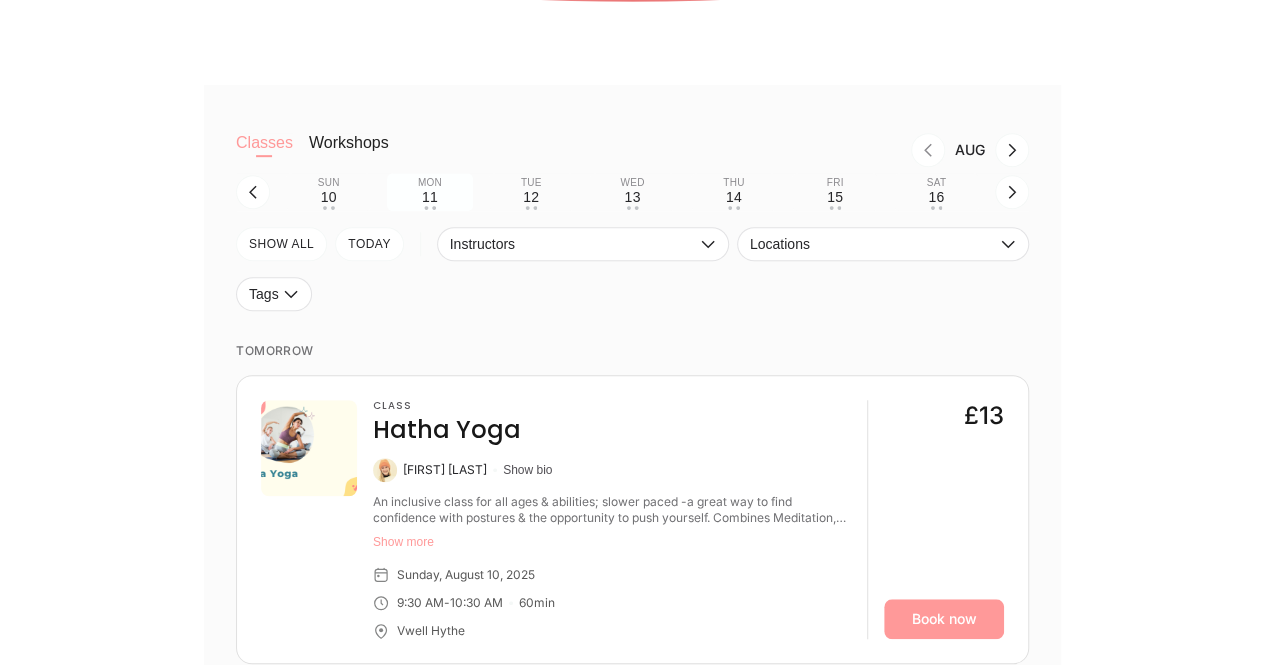click on "Mon" at bounding box center (430, 183) 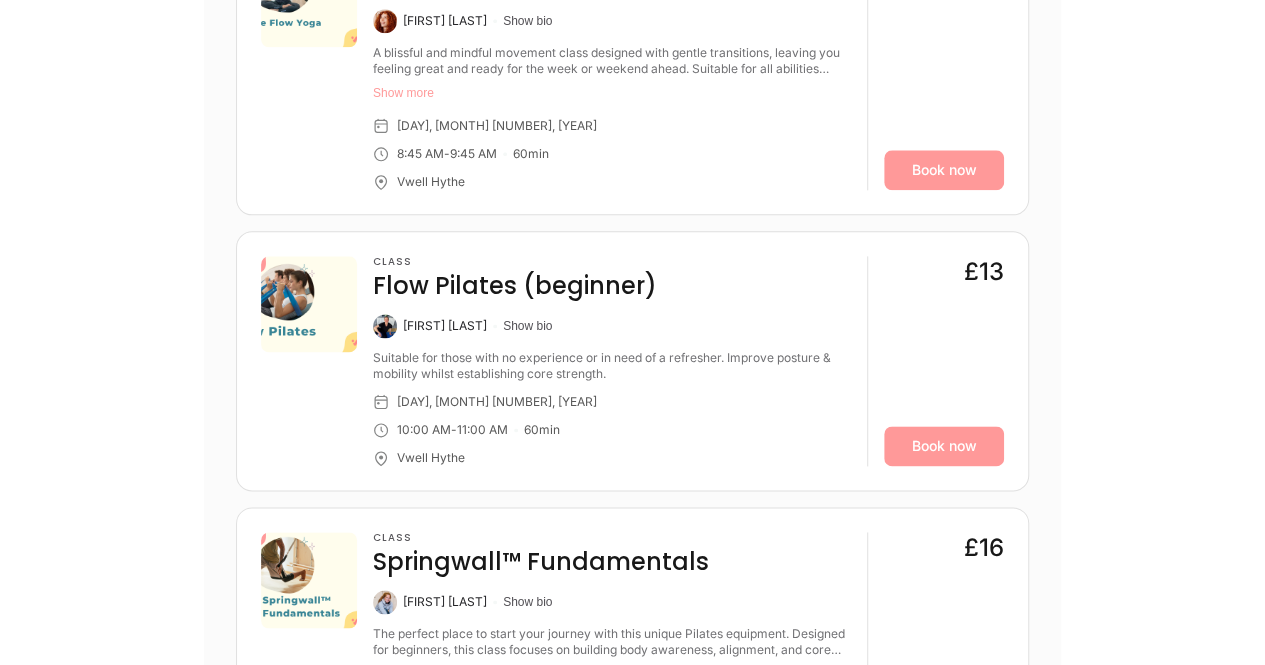 scroll, scrollTop: 420, scrollLeft: 0, axis: vertical 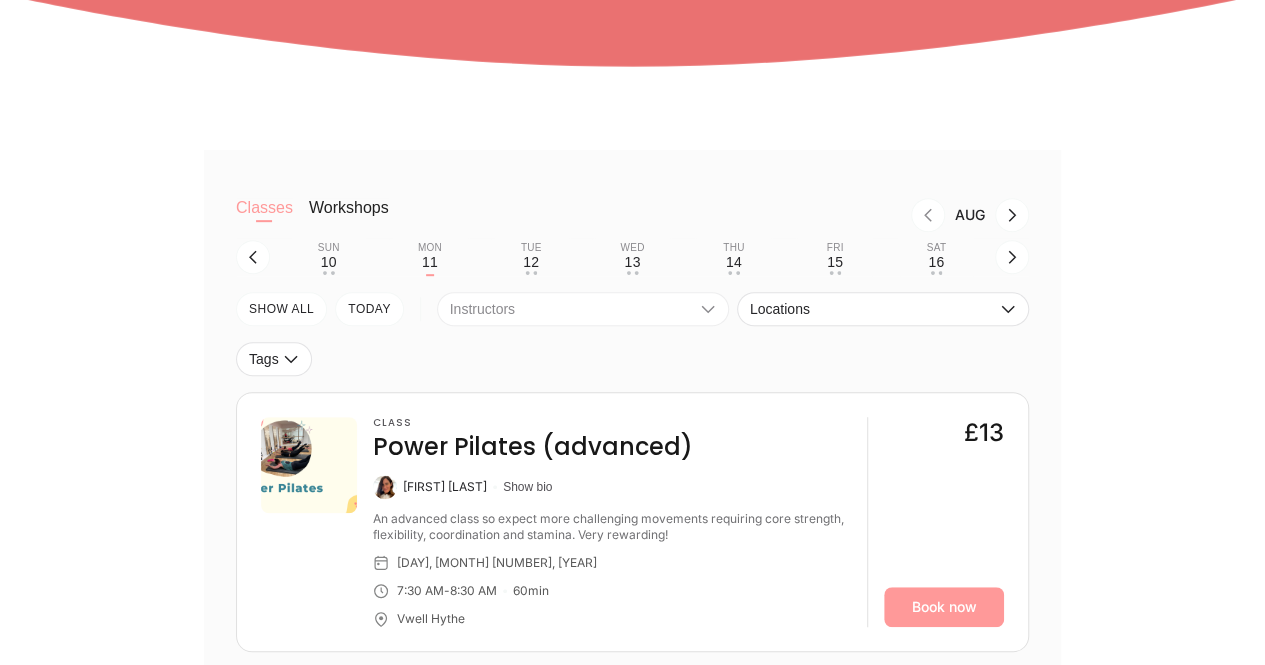 click 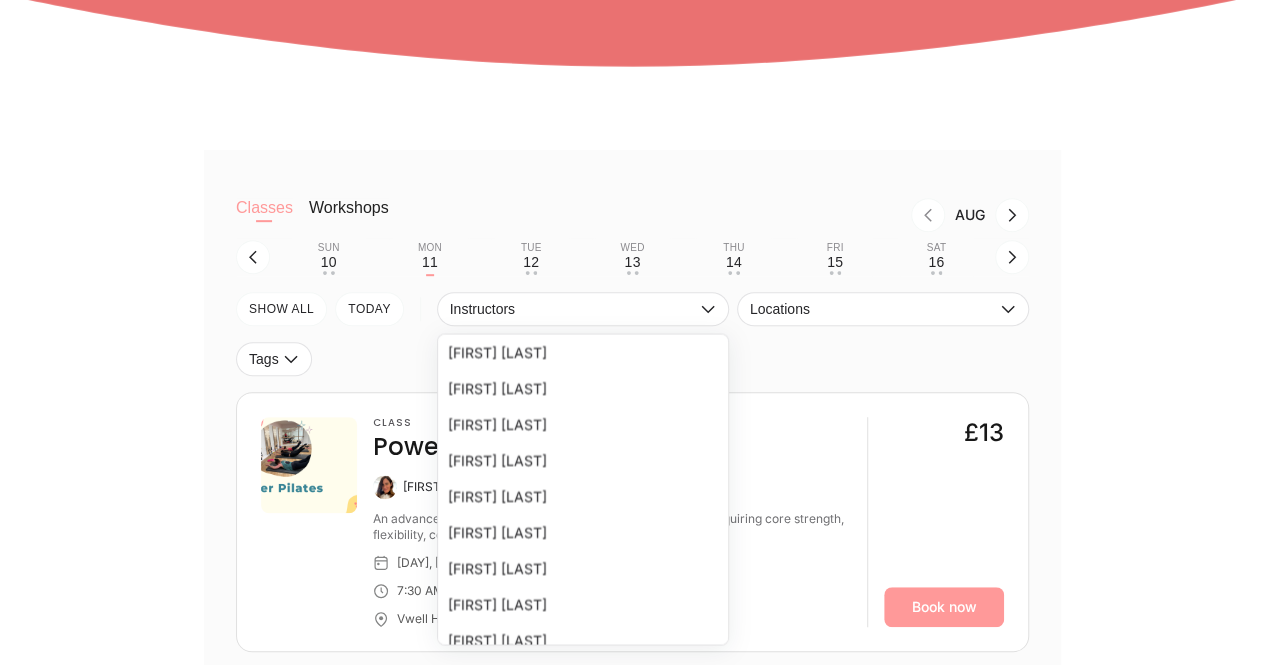 click on "Erika  Lieschen Treanor" at bounding box center [583, 604] 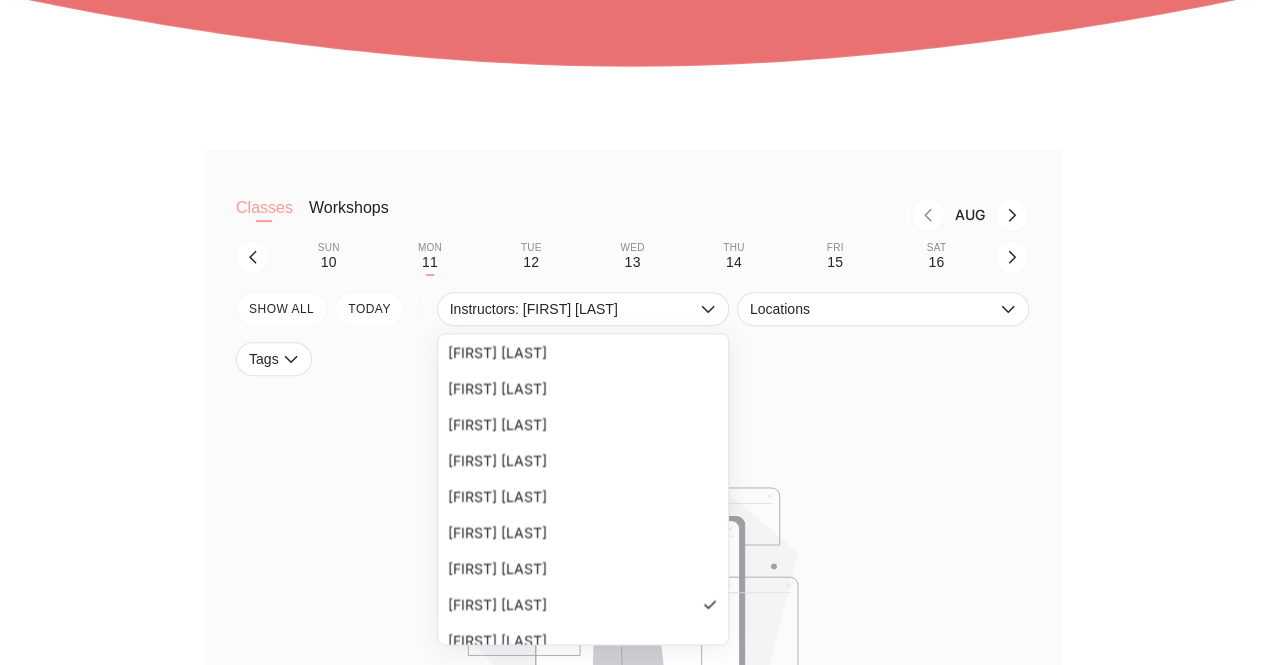 click on "Erika  Lieschen Treanor" at bounding box center (583, 604) 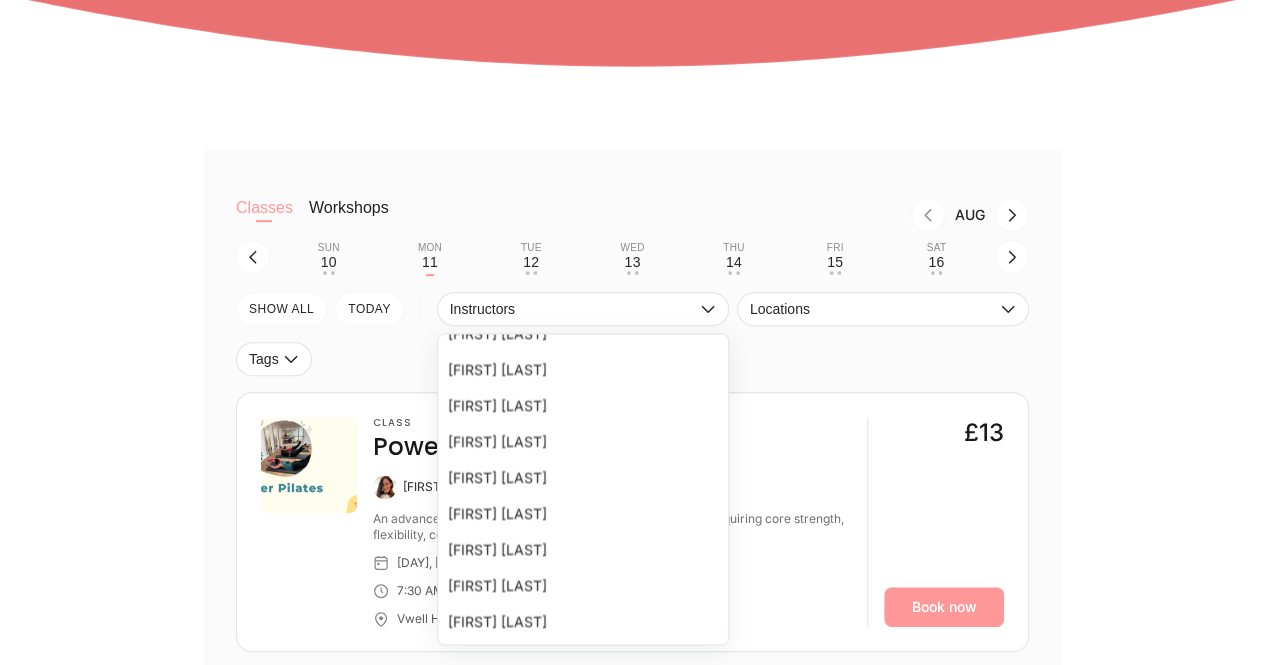 scroll, scrollTop: 374, scrollLeft: 0, axis: vertical 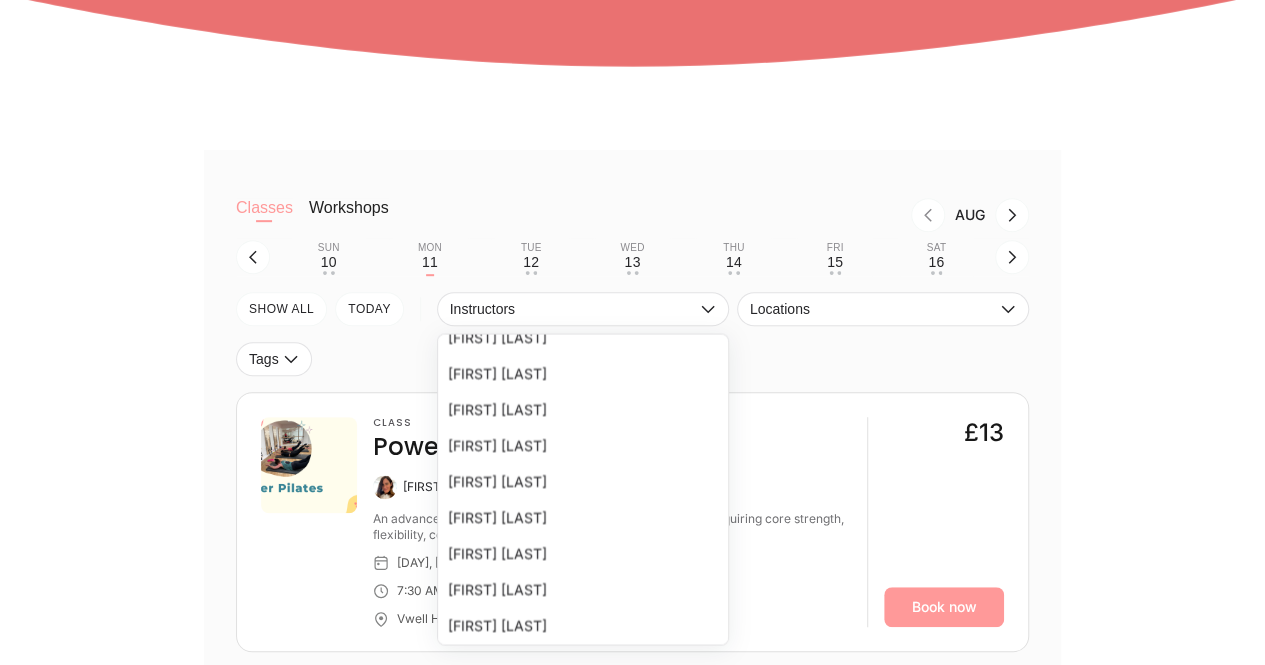 click on "[FIRST] [LAST]" at bounding box center (583, 626) 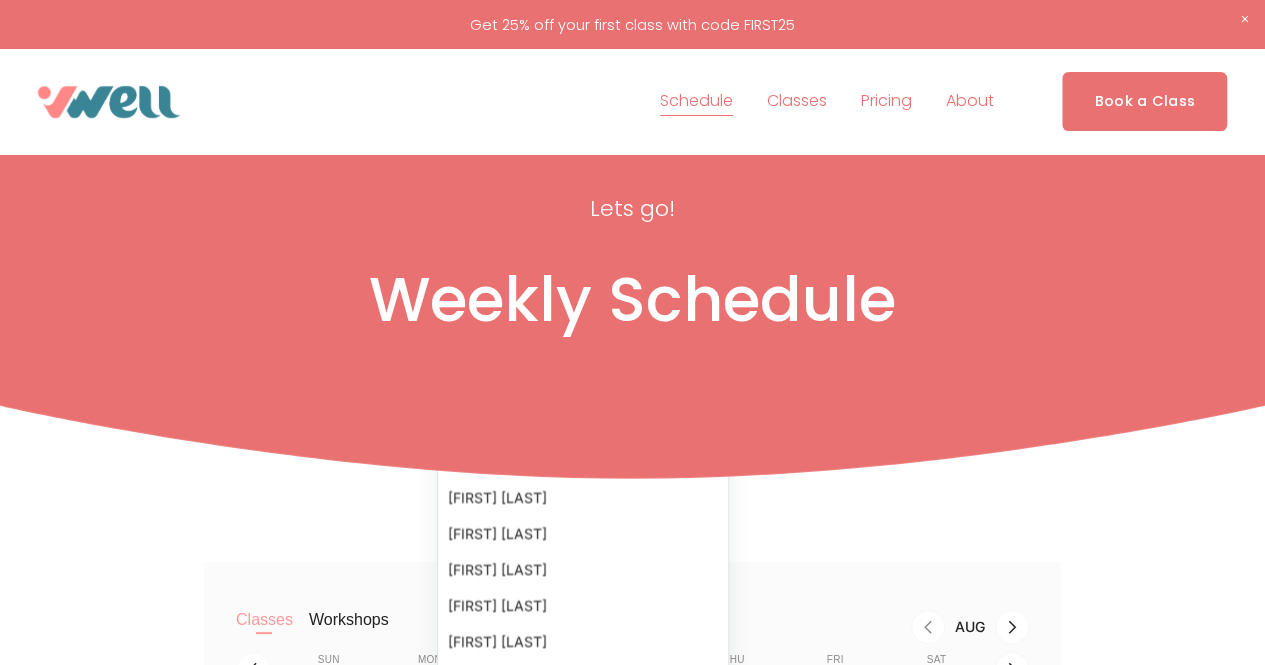 scroll, scrollTop: 0, scrollLeft: 0, axis: both 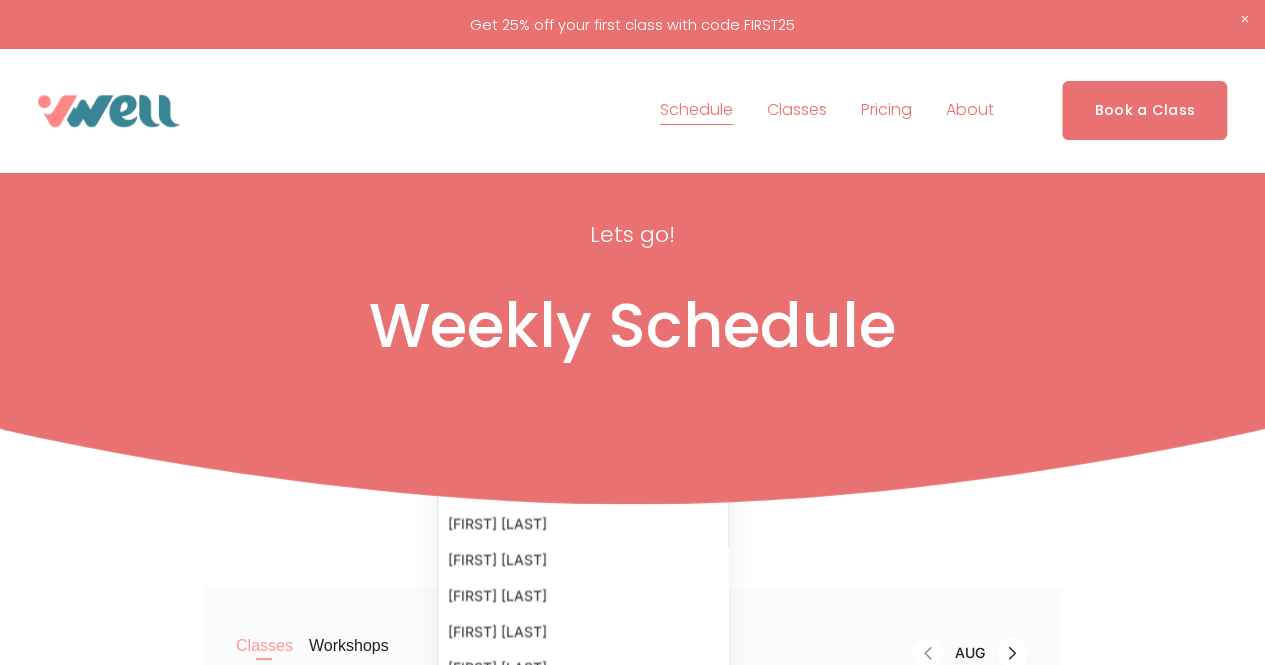 click on "Pilates" at bounding box center [0, 0] 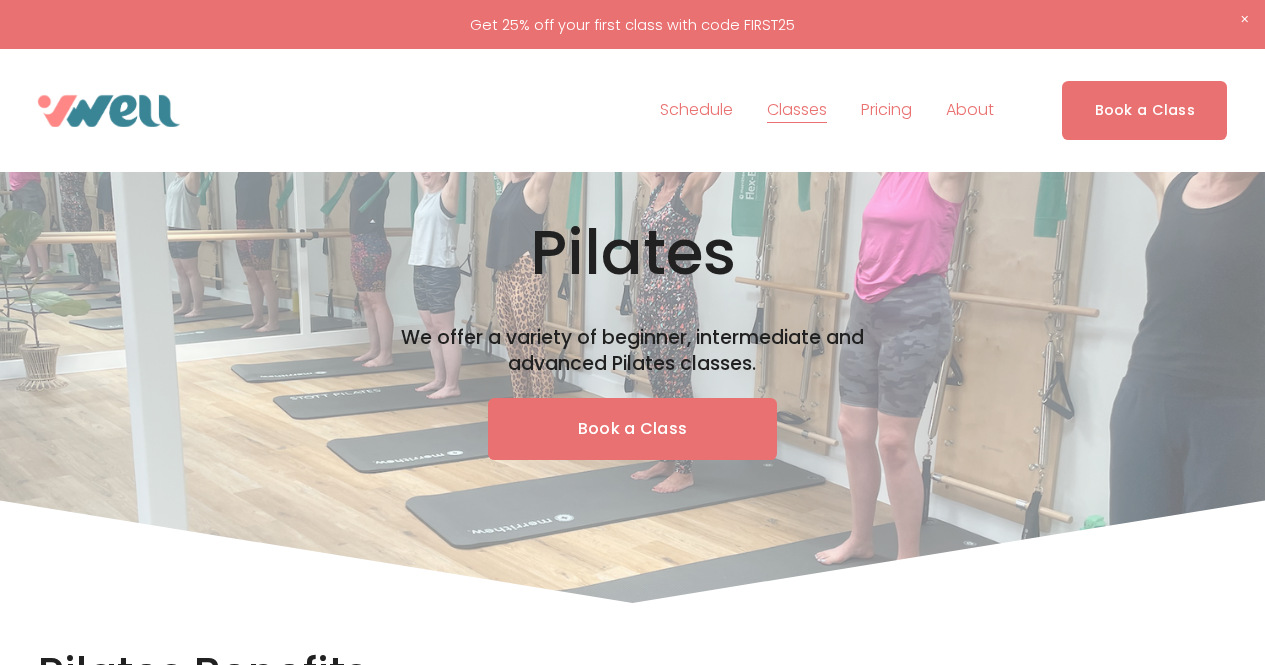 scroll, scrollTop: 0, scrollLeft: 0, axis: both 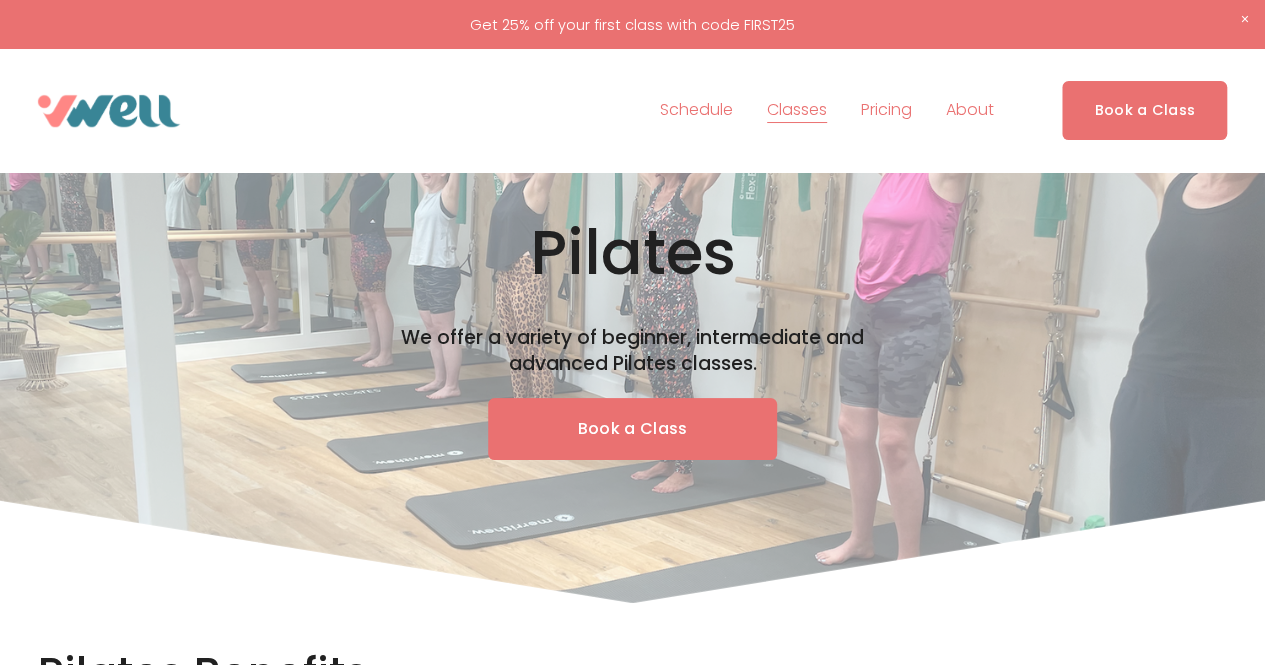 click on "Pricing" at bounding box center [886, 111] 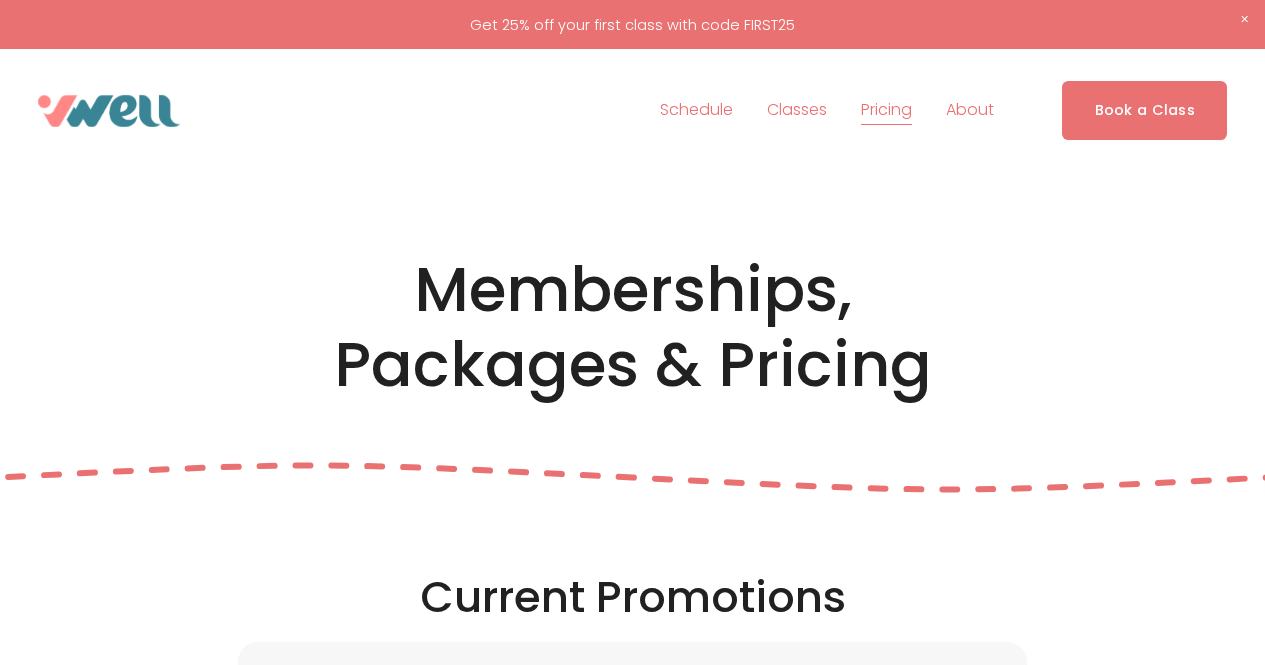 scroll, scrollTop: 0, scrollLeft: 0, axis: both 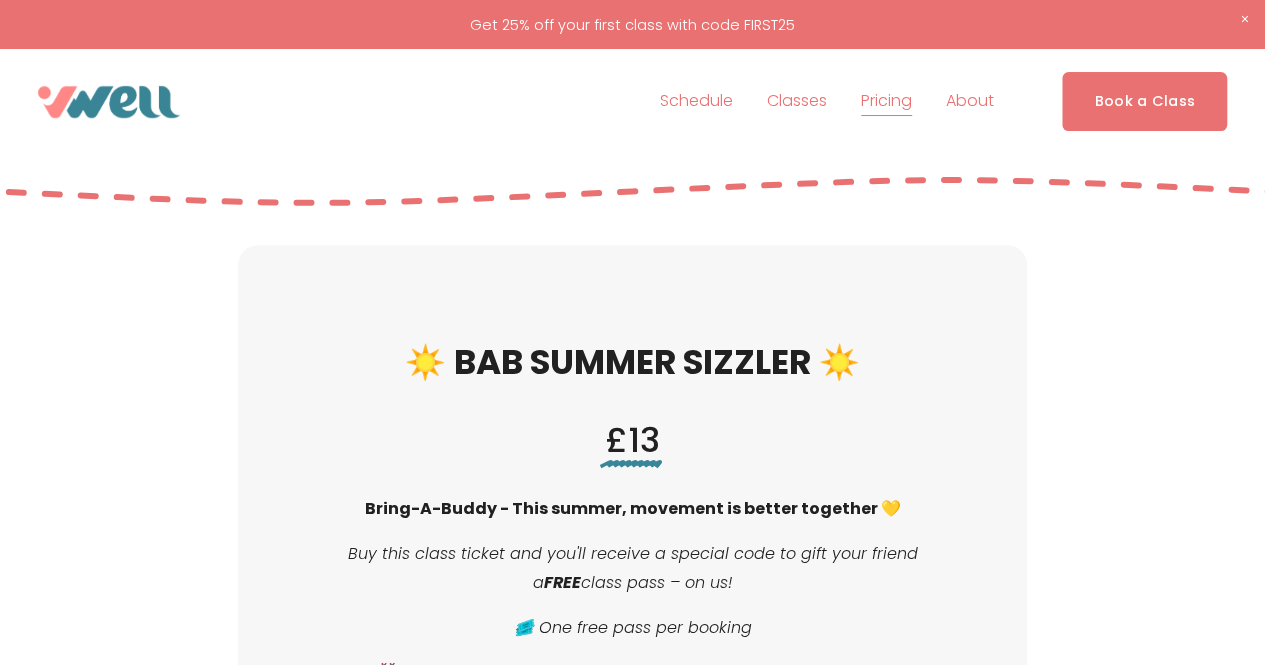 click on "Book a Class" at bounding box center (1144, 101) 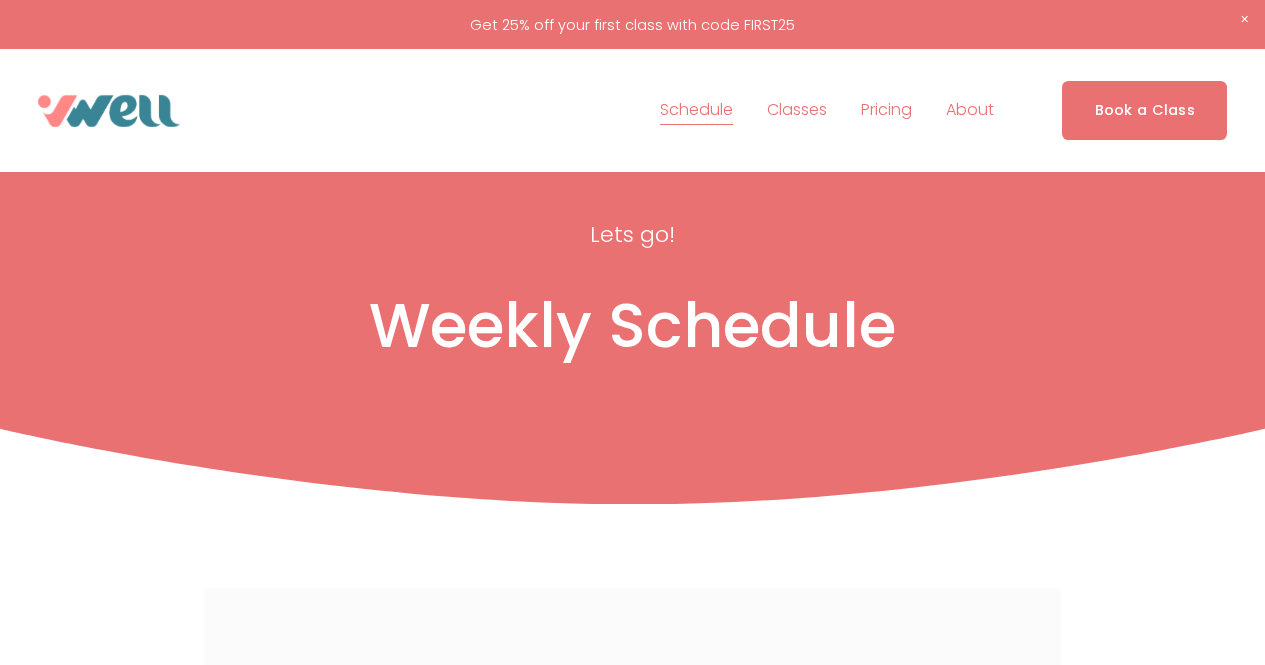 scroll, scrollTop: 0, scrollLeft: 0, axis: both 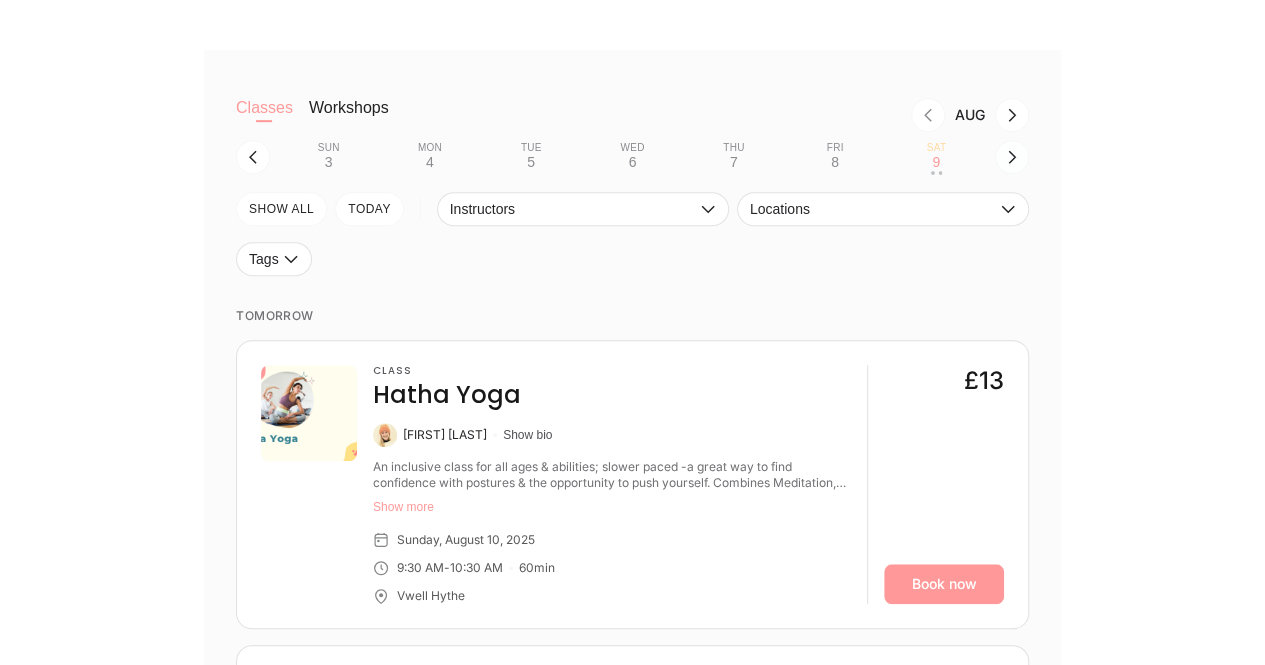 click 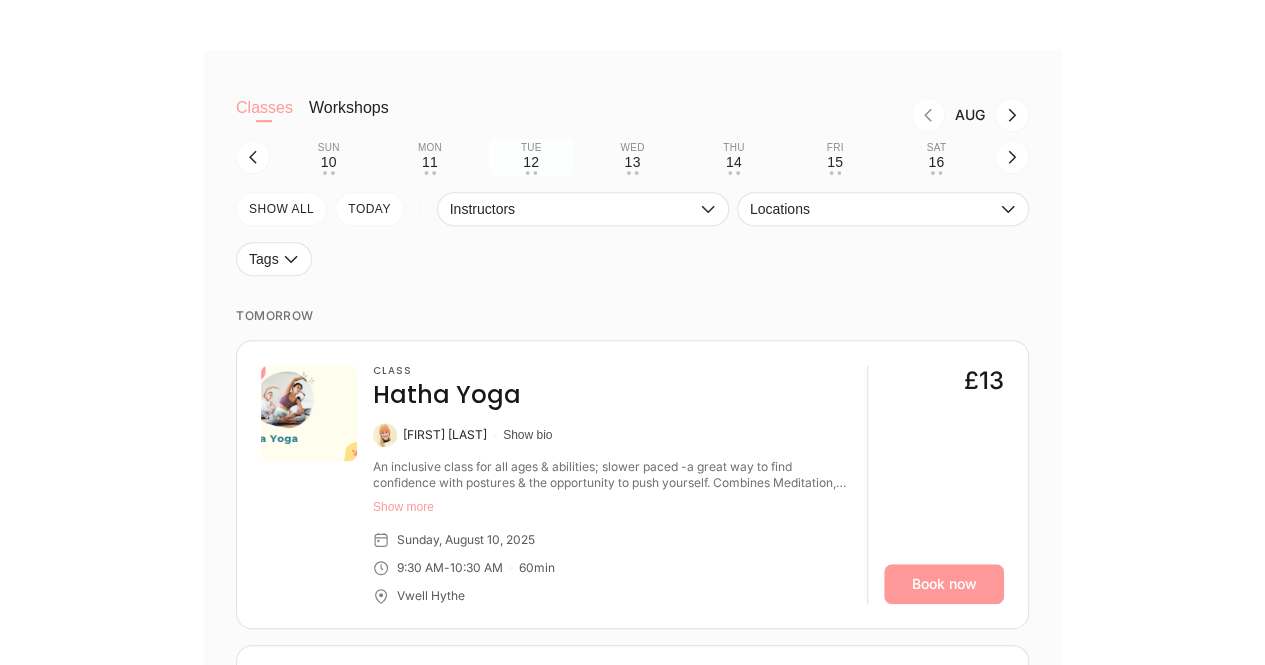 click on "12" at bounding box center (531, 162) 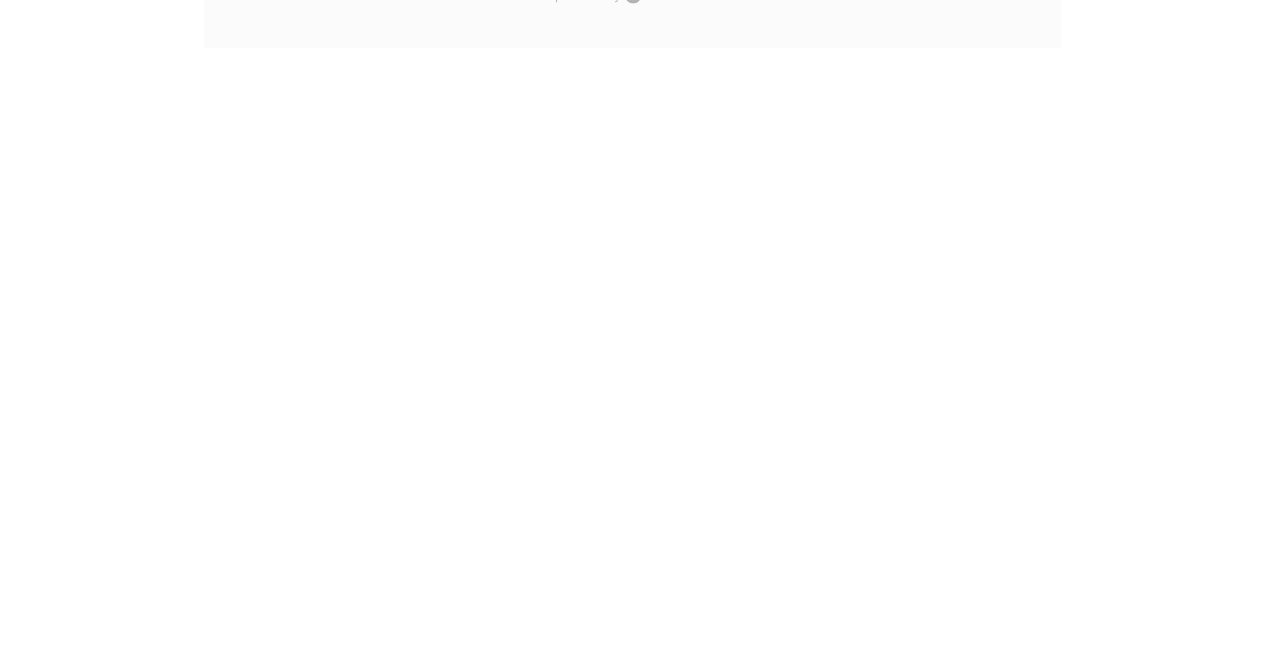 scroll, scrollTop: 3266, scrollLeft: 0, axis: vertical 